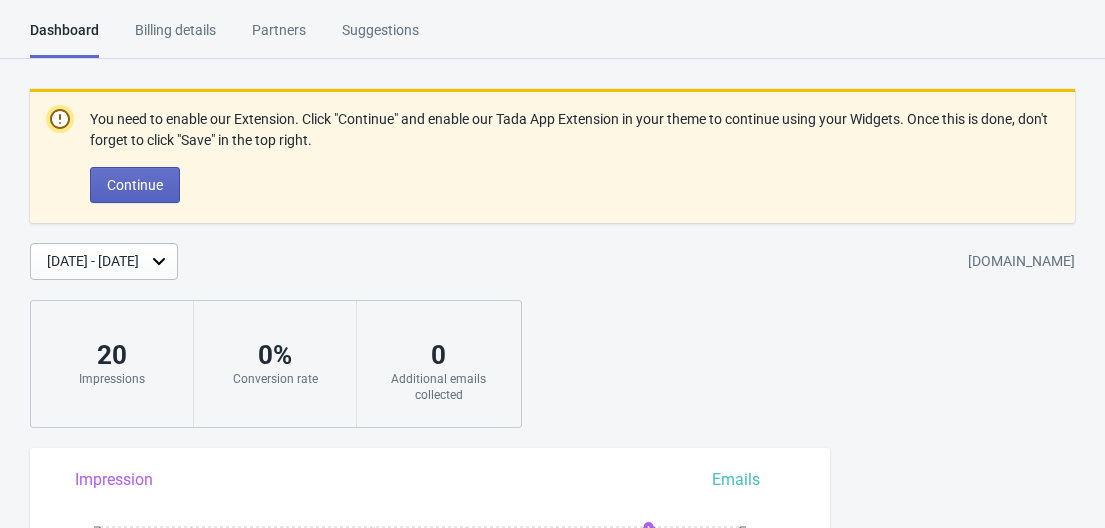 scroll, scrollTop: 0, scrollLeft: 0, axis: both 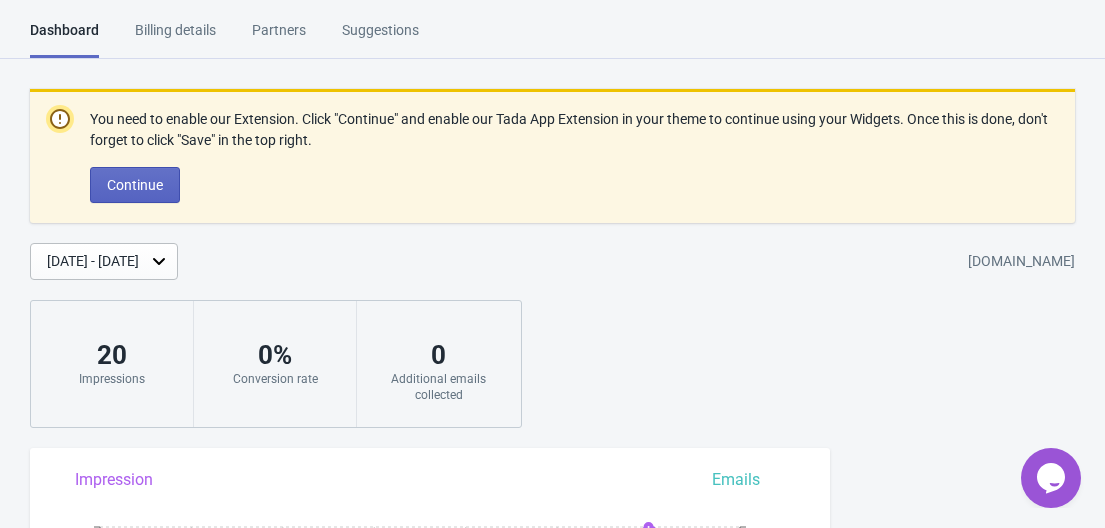 click on "Billing details" at bounding box center (175, 37) 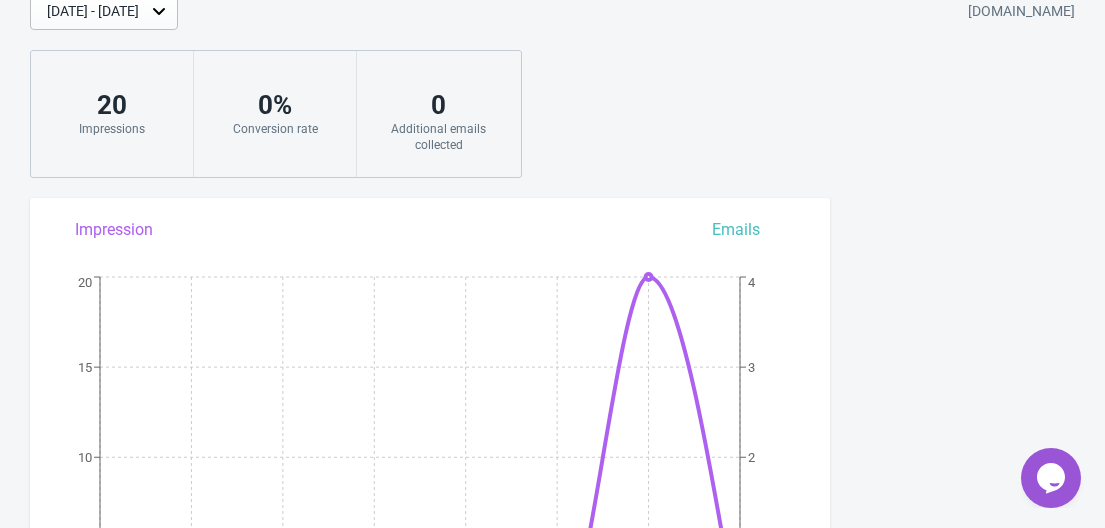 scroll, scrollTop: 400, scrollLeft: 0, axis: vertical 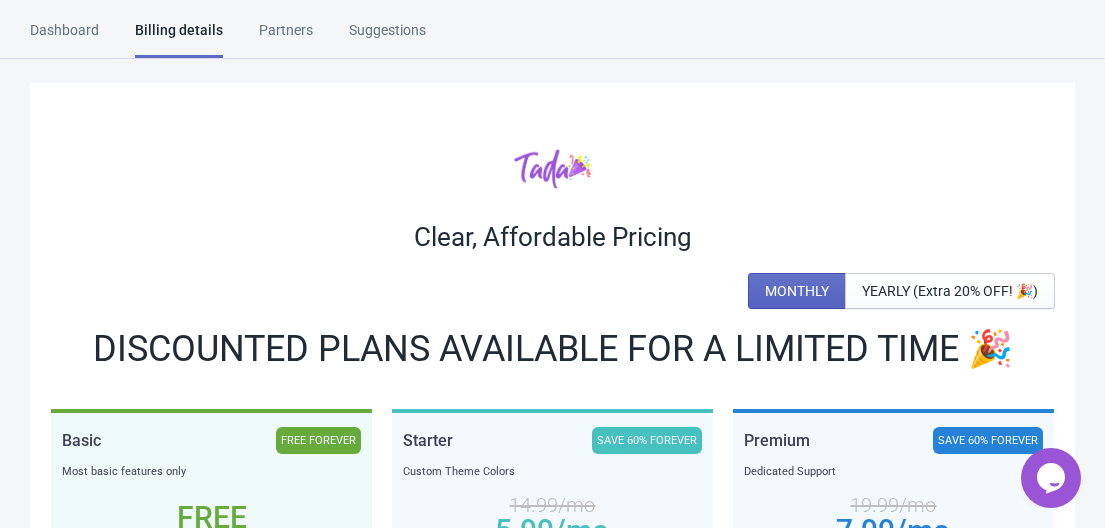 click on "Partners" at bounding box center (286, 37) 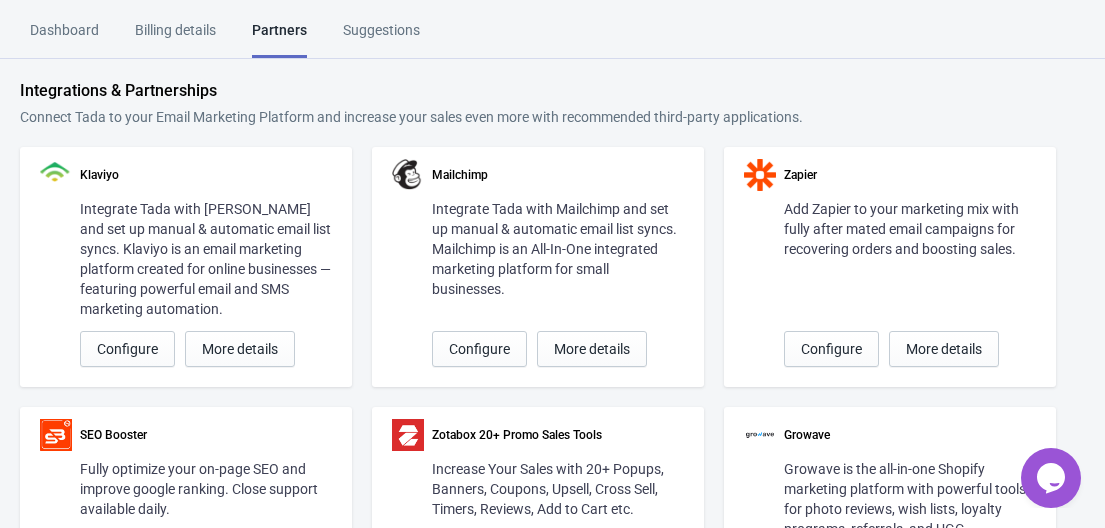 click on "Suggestions" at bounding box center [381, 37] 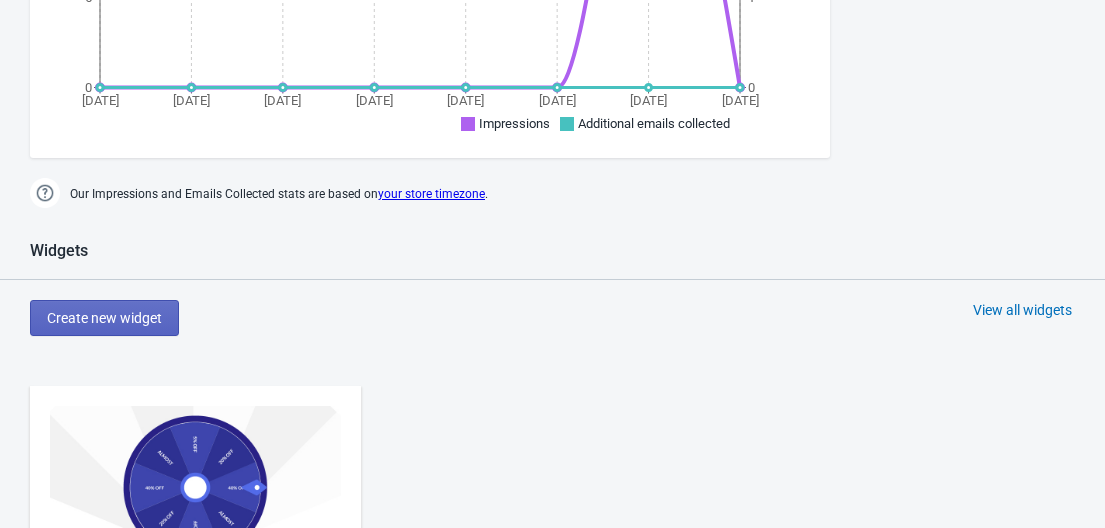 scroll, scrollTop: 700, scrollLeft: 0, axis: vertical 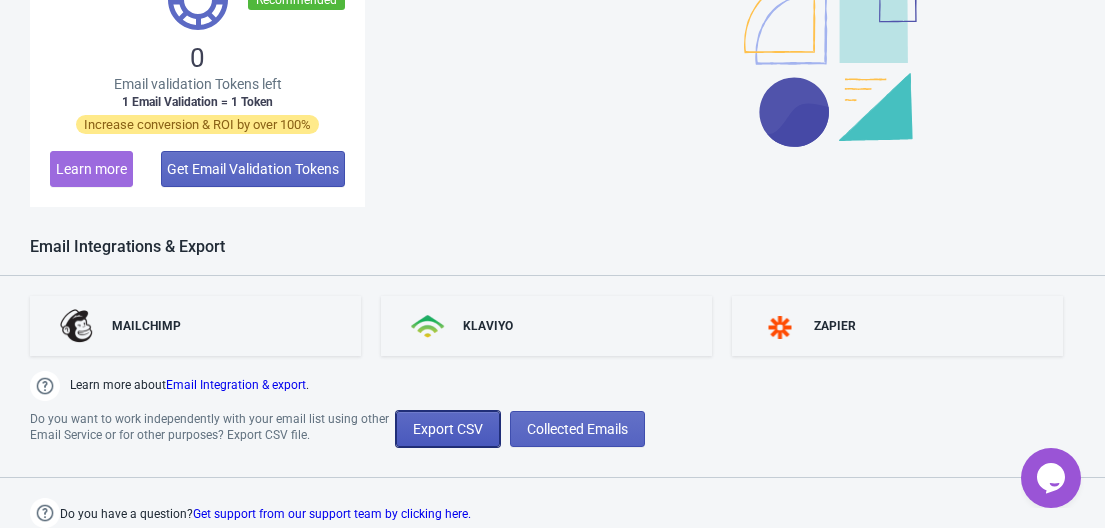 click on "Export CSV" at bounding box center (448, 429) 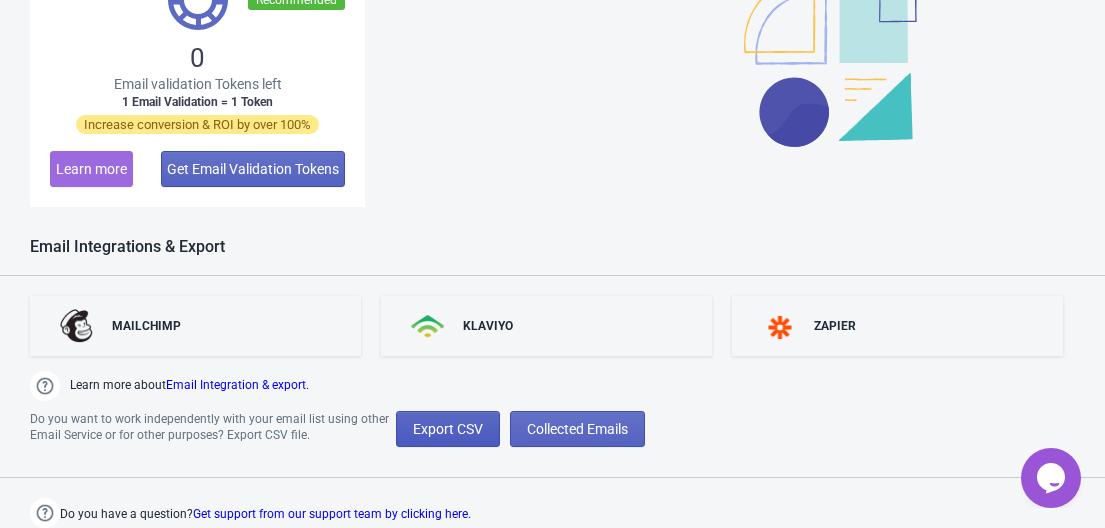select on "2025" 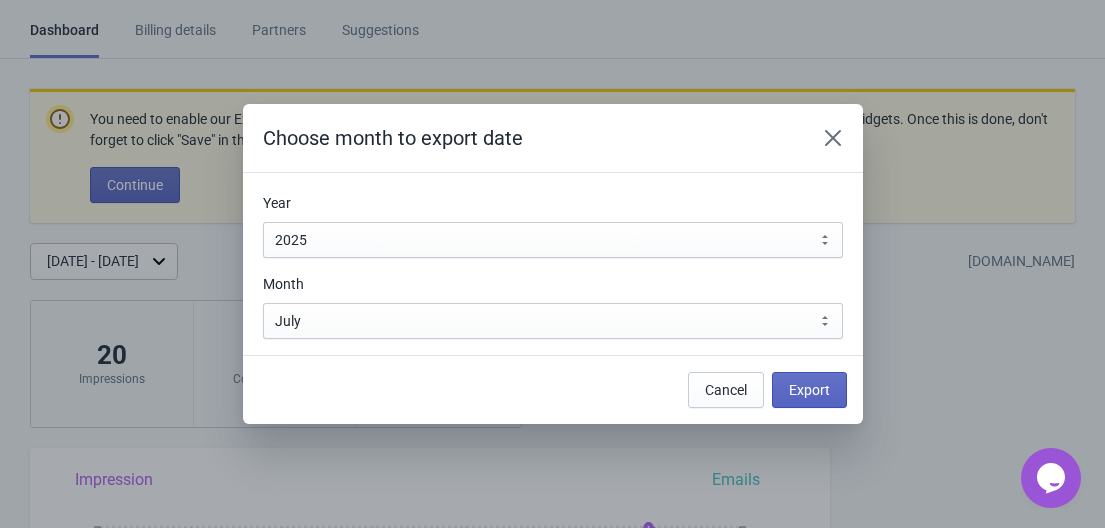 scroll, scrollTop: 0, scrollLeft: 0, axis: both 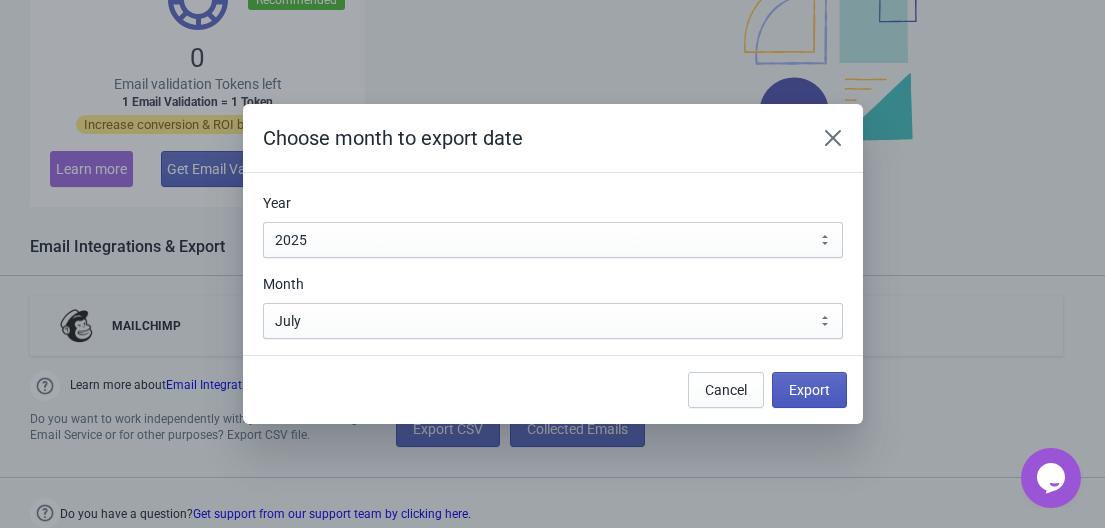 click on "Export" at bounding box center (809, 390) 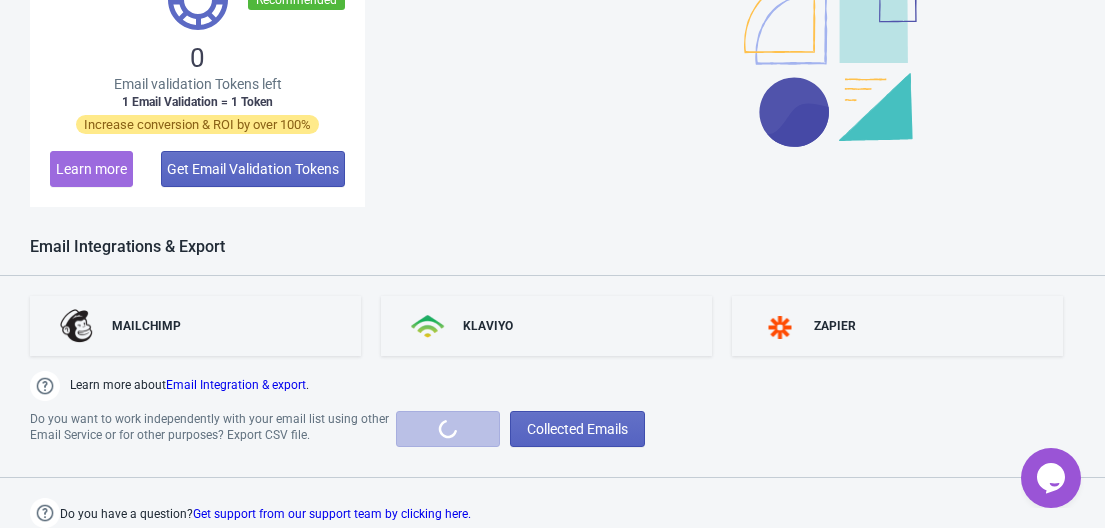 scroll, scrollTop: 0, scrollLeft: 0, axis: both 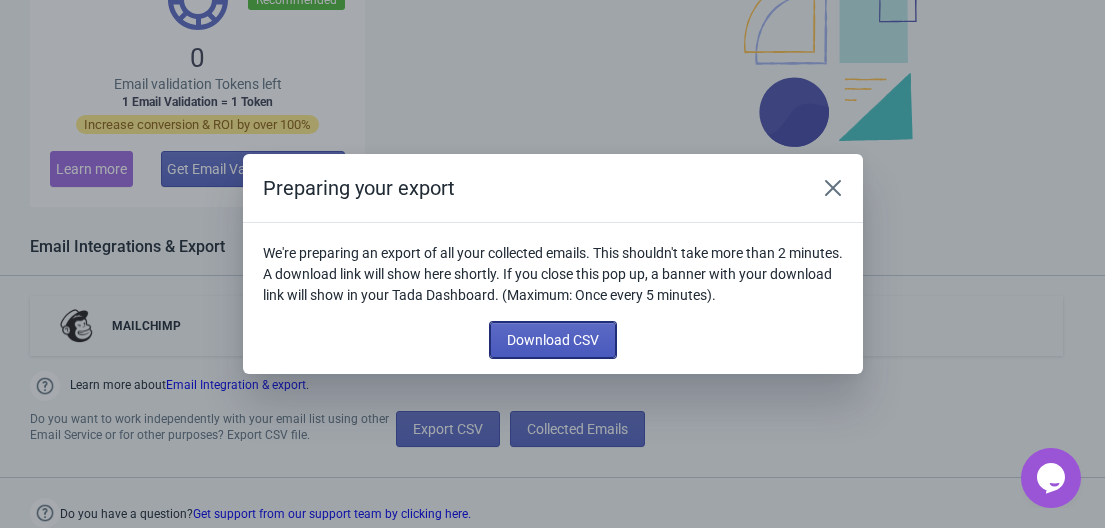 click on "Download CSV" at bounding box center [553, 340] 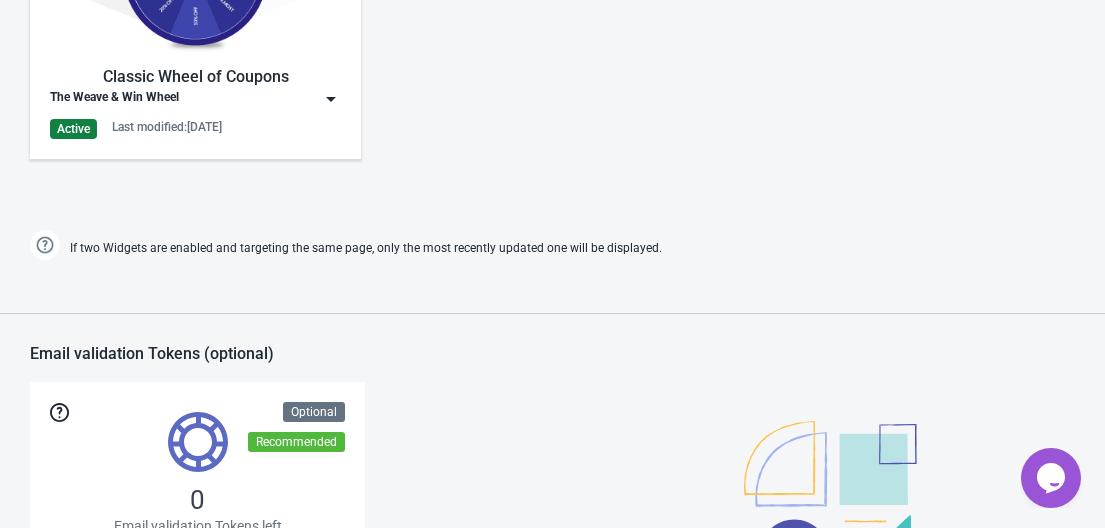 scroll, scrollTop: 1156, scrollLeft: 0, axis: vertical 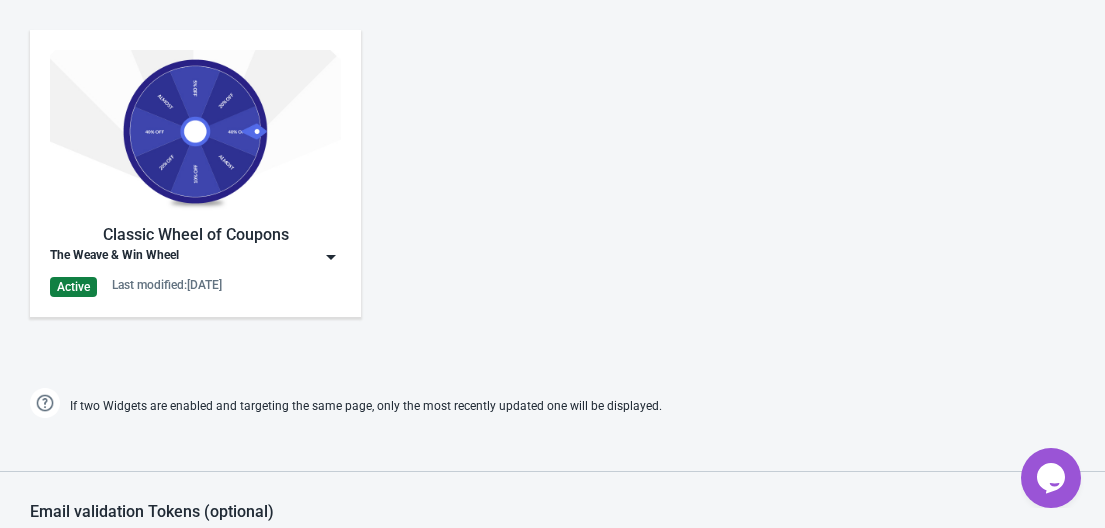 click at bounding box center (195, 131) 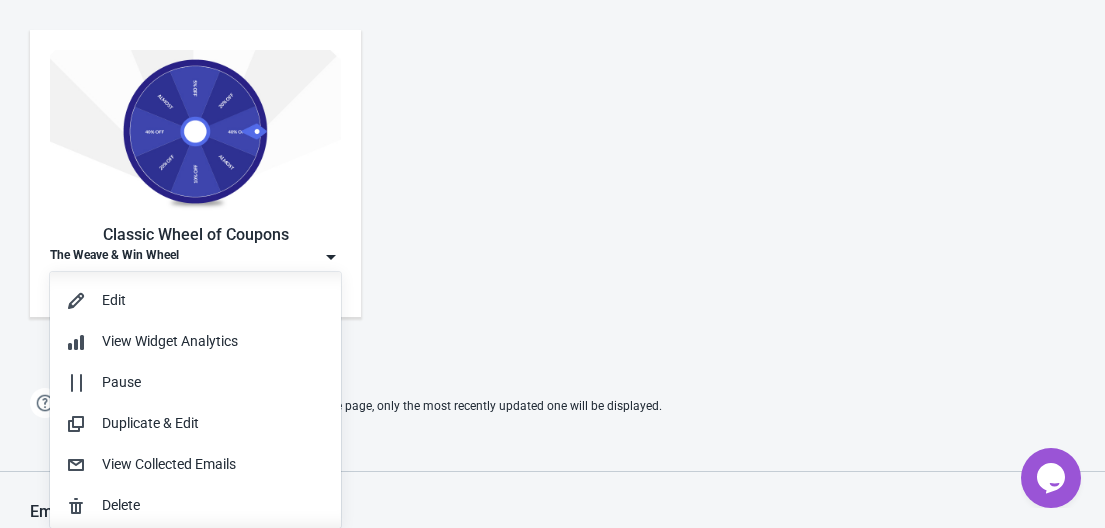 scroll, scrollTop: 1, scrollLeft: 0, axis: vertical 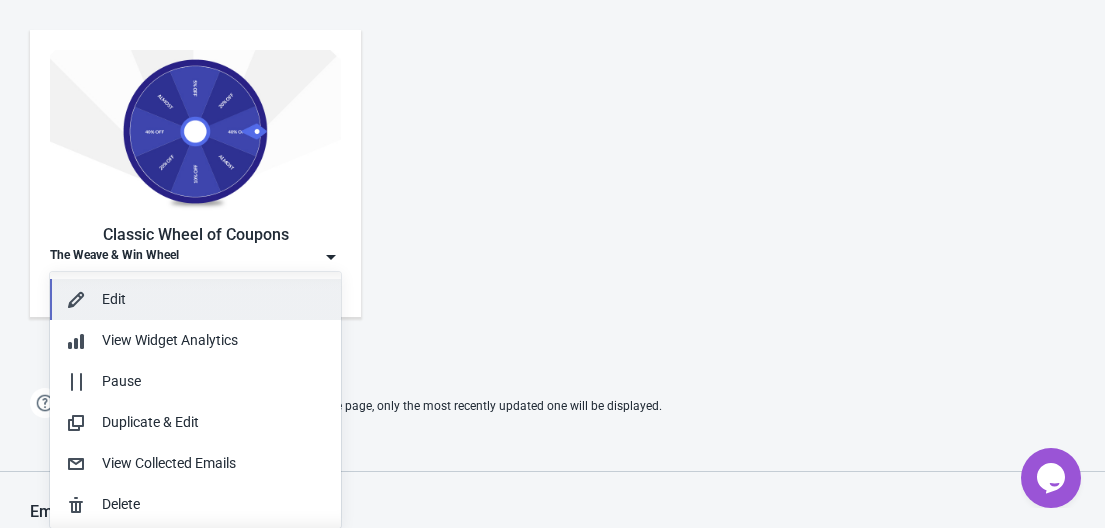click on "Edit" at bounding box center [195, 299] 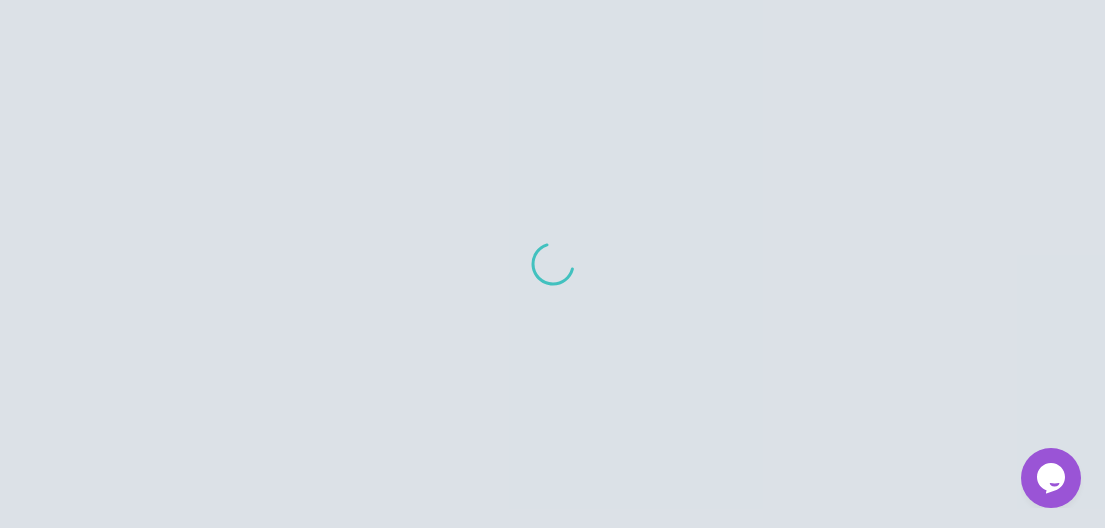 scroll, scrollTop: 0, scrollLeft: 0, axis: both 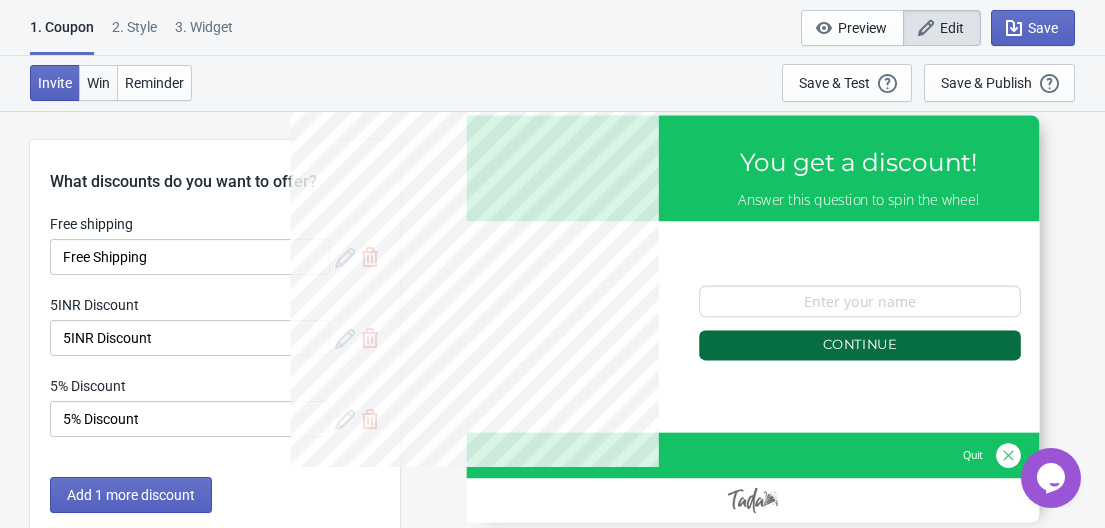click on "Win" at bounding box center [98, 83] 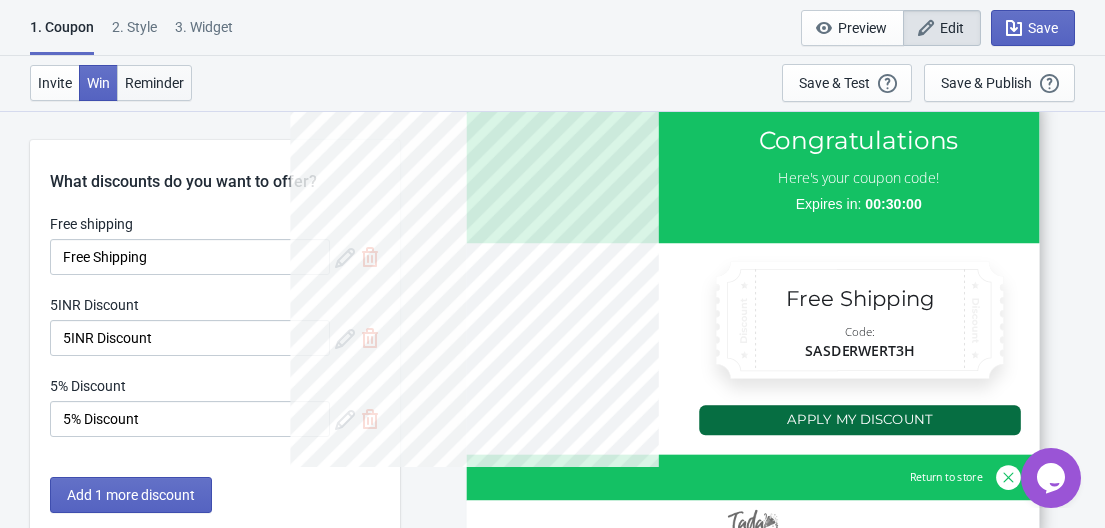 click on "Reminder" at bounding box center (154, 83) 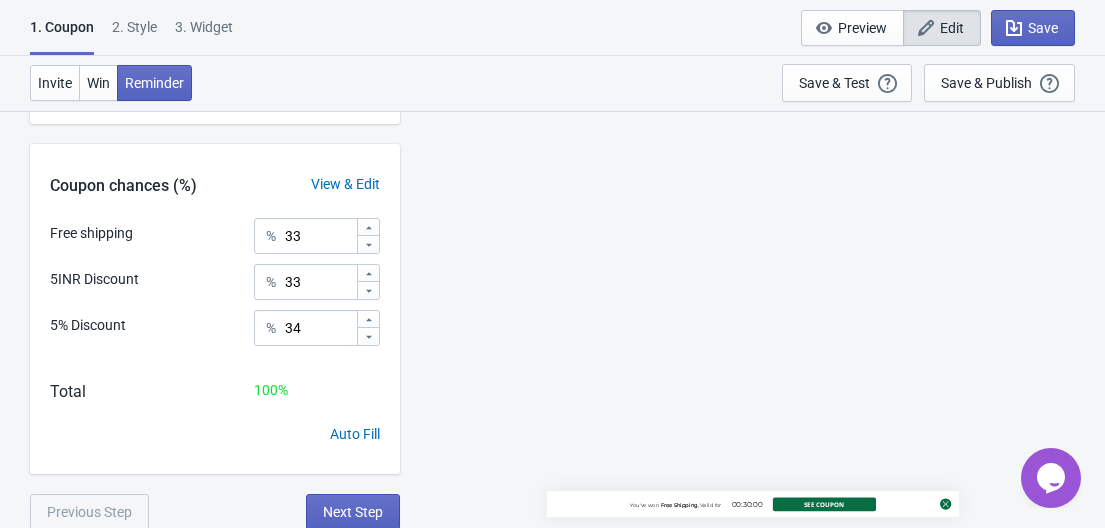 scroll, scrollTop: 411, scrollLeft: 0, axis: vertical 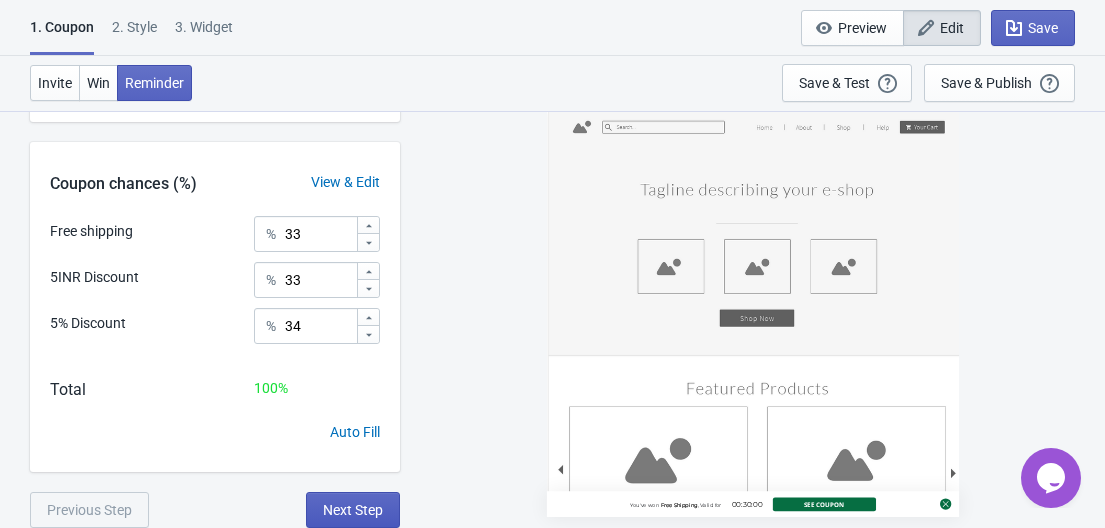 click on "Next Step" at bounding box center (353, 510) 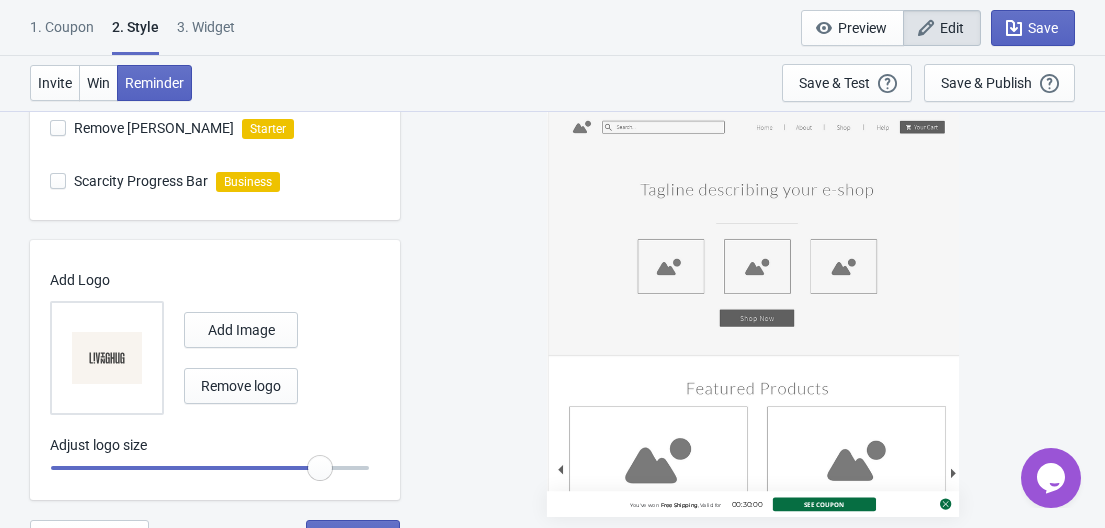 scroll, scrollTop: 772, scrollLeft: 0, axis: vertical 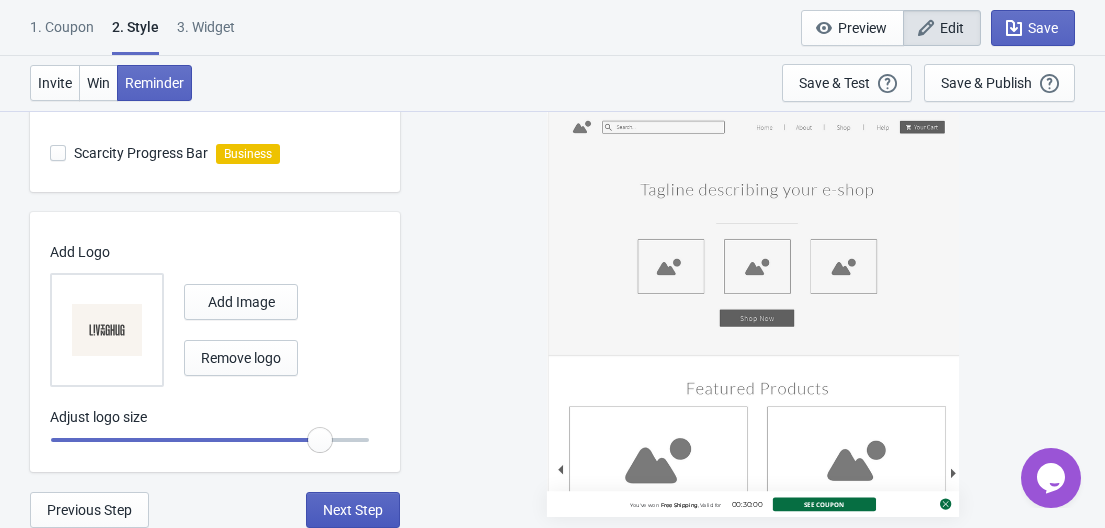 click on "Next Step" at bounding box center [353, 510] 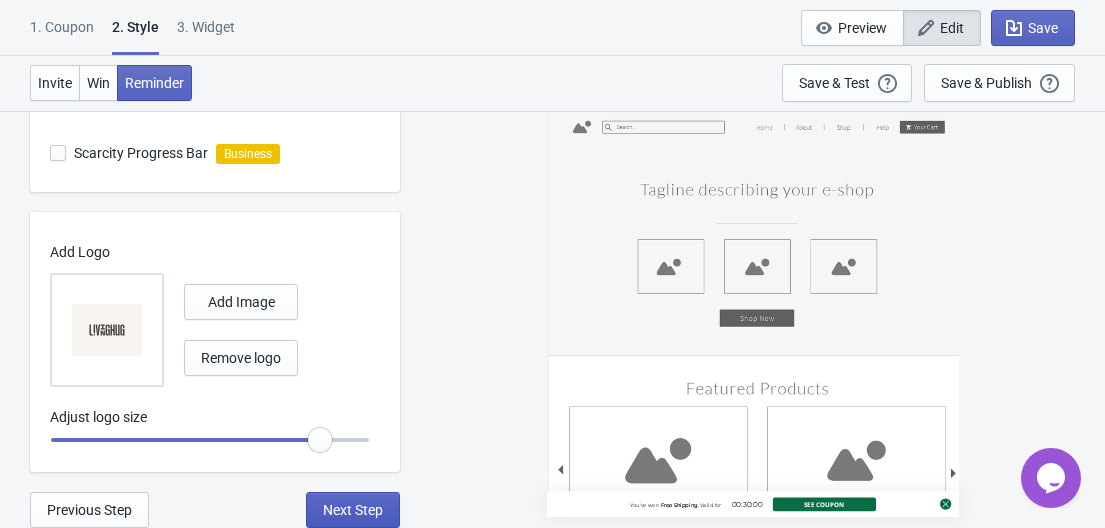 select on "once" 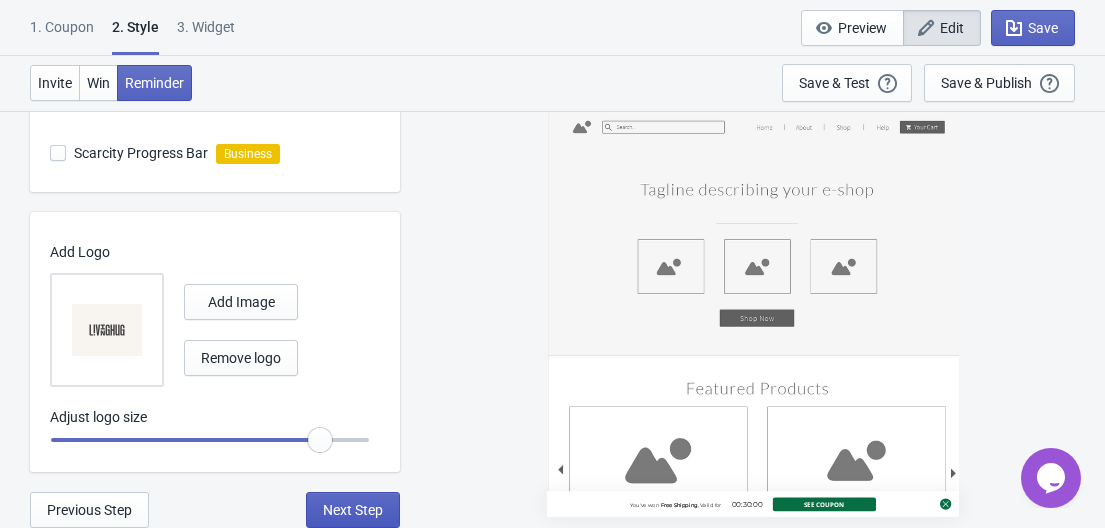 select on "1" 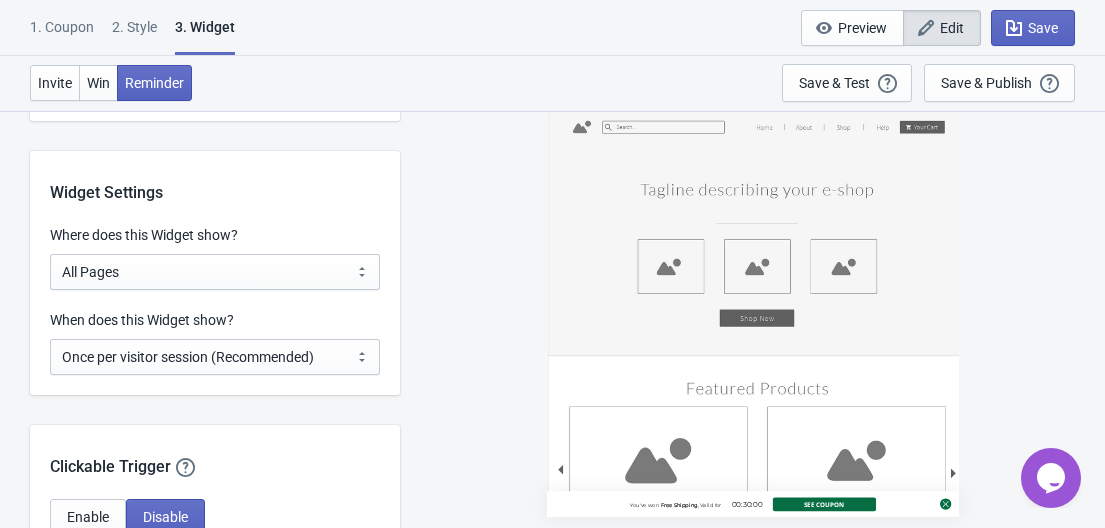 scroll, scrollTop: 1600, scrollLeft: 0, axis: vertical 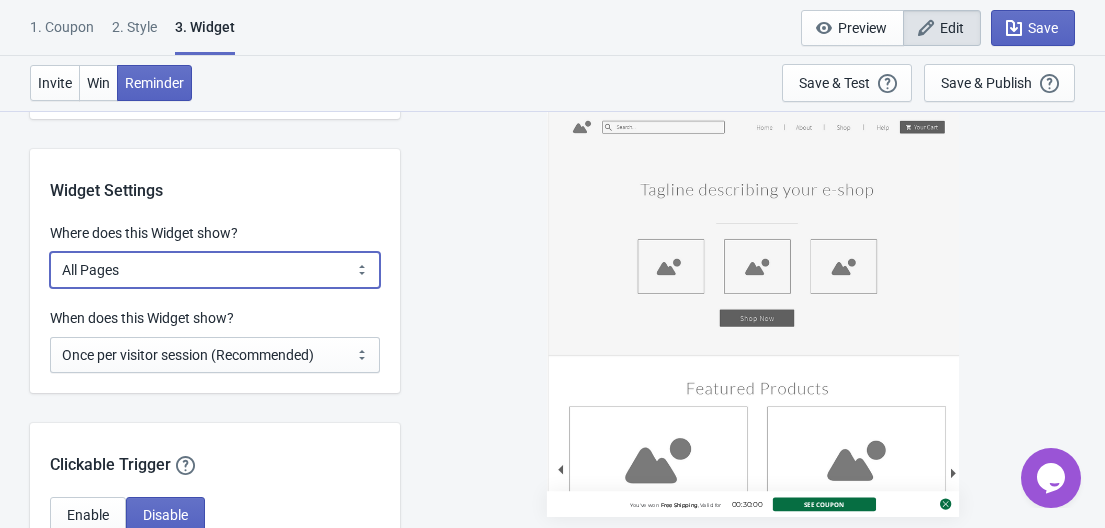 click on "All Pages All Product Pages All Blog Pages All Static Pages Specific Product(s) Specific Blog Posts Specific Pages Specific Collection Homepage Only Specific URL" at bounding box center (215, 270) 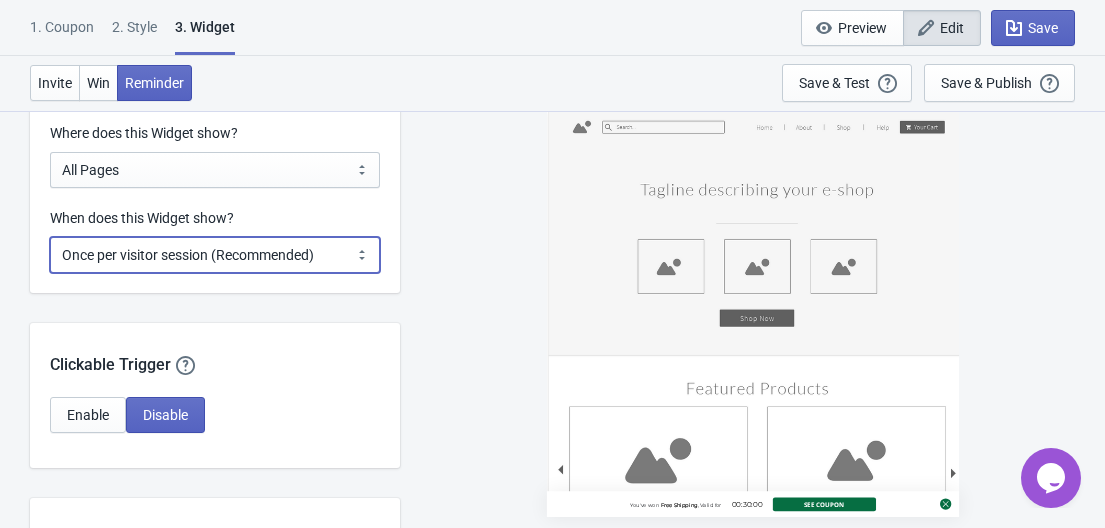 click on "Every new visit of page Once every period of time Once per visitor session (Recommended) Once per user" at bounding box center [215, 255] 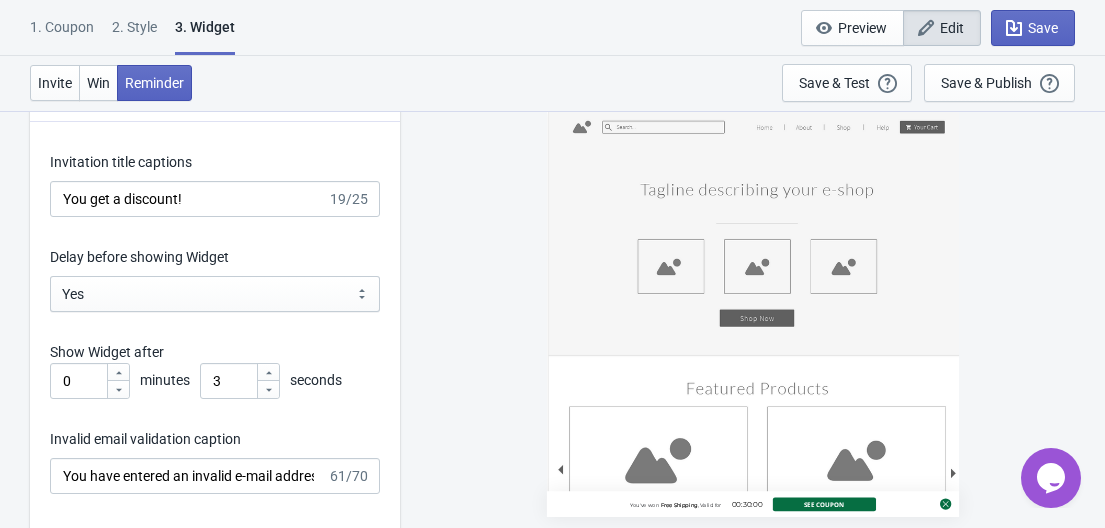 scroll, scrollTop: 2900, scrollLeft: 0, axis: vertical 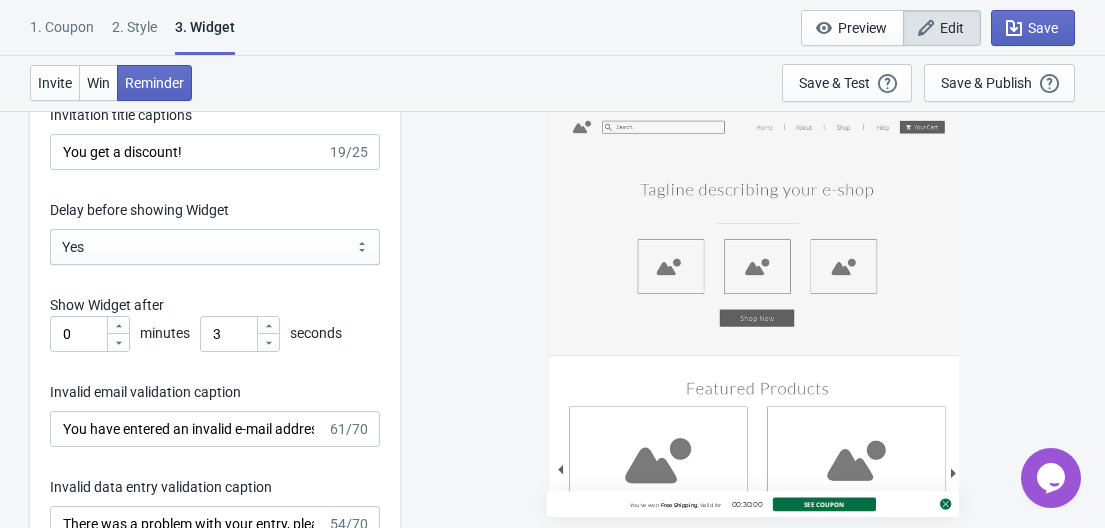 click 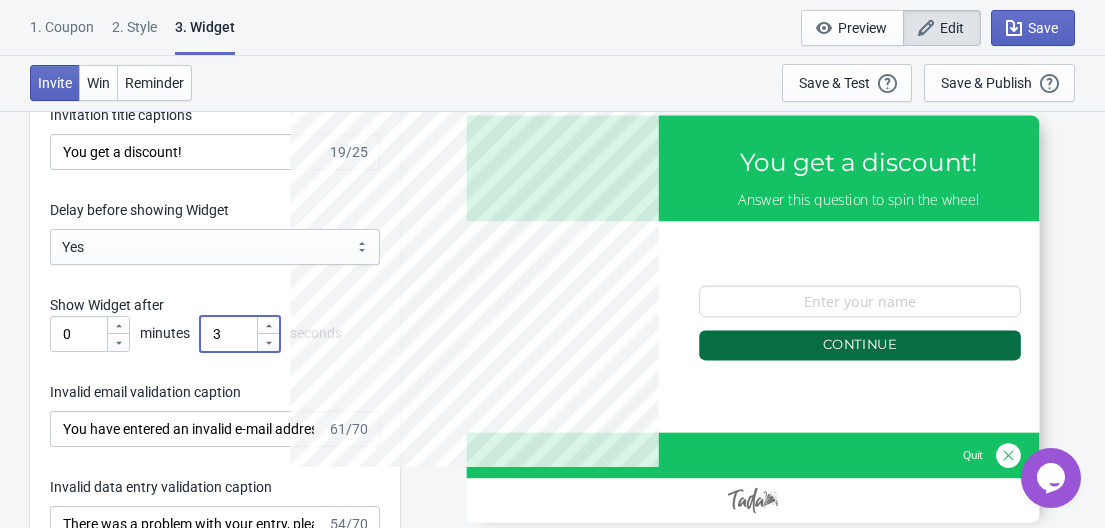 click 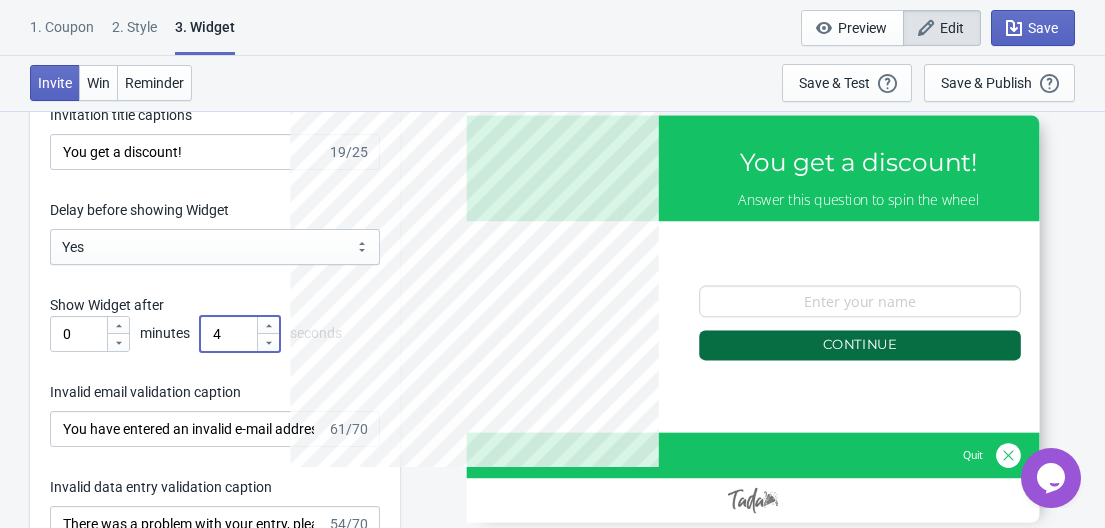 click 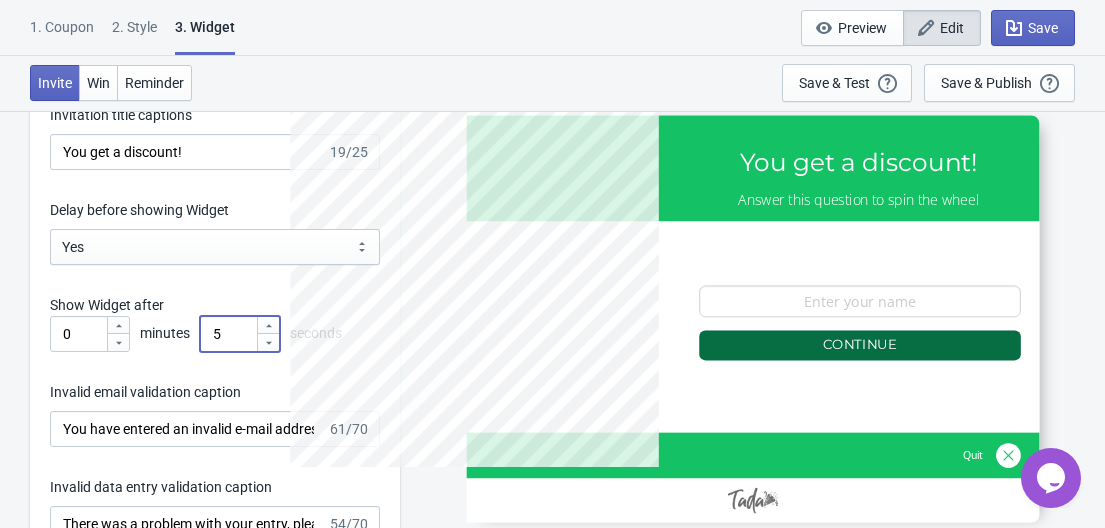 click 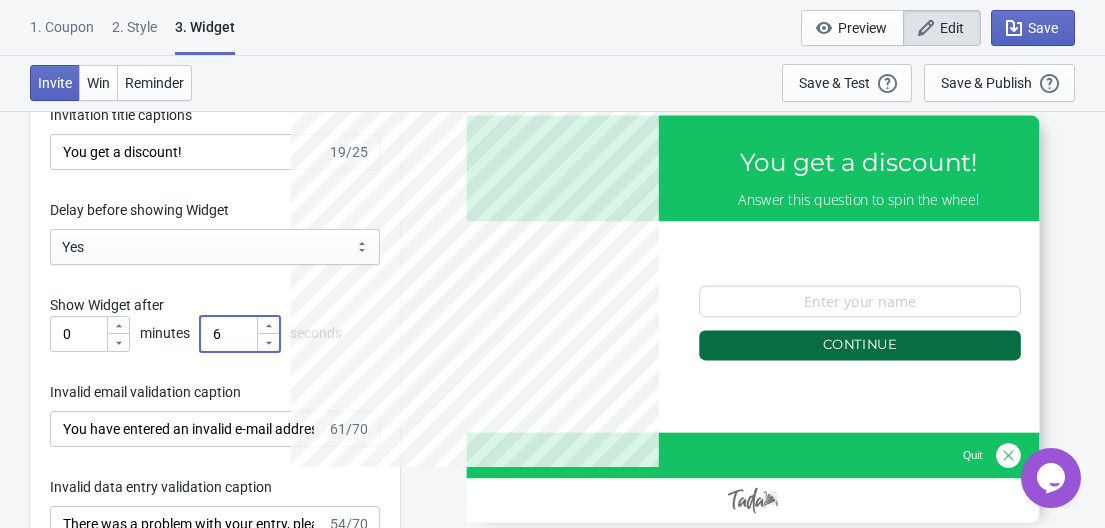 click 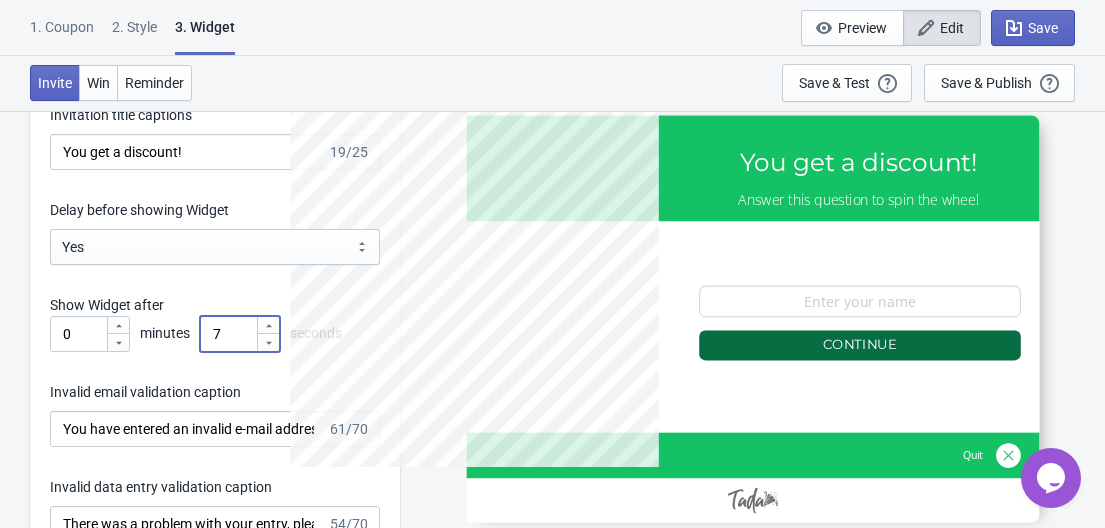 click 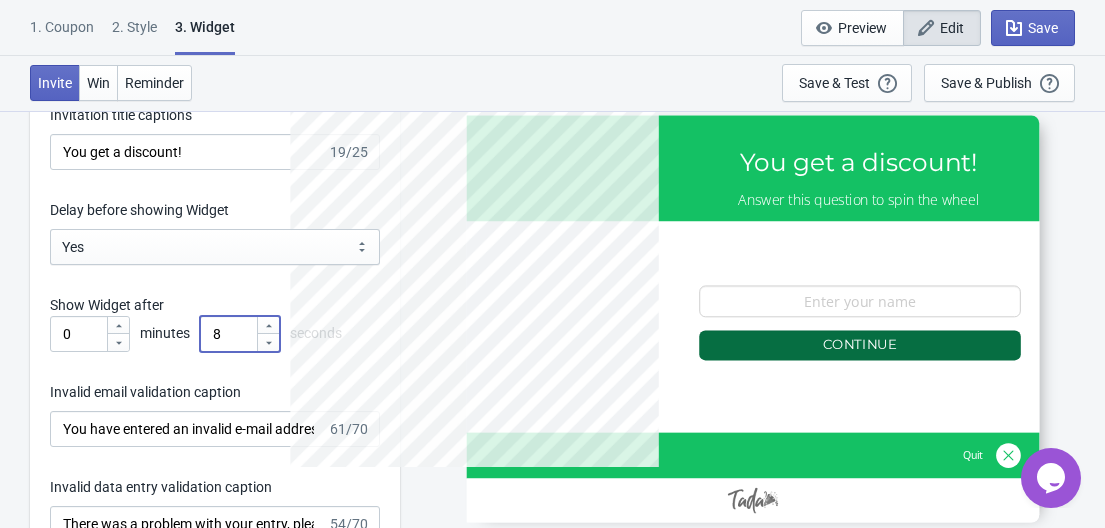click 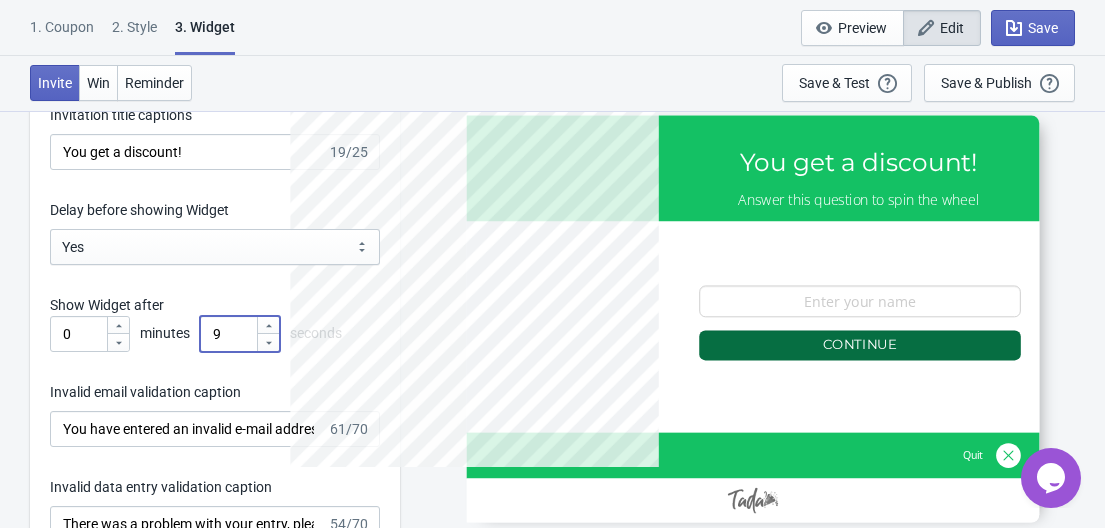 click 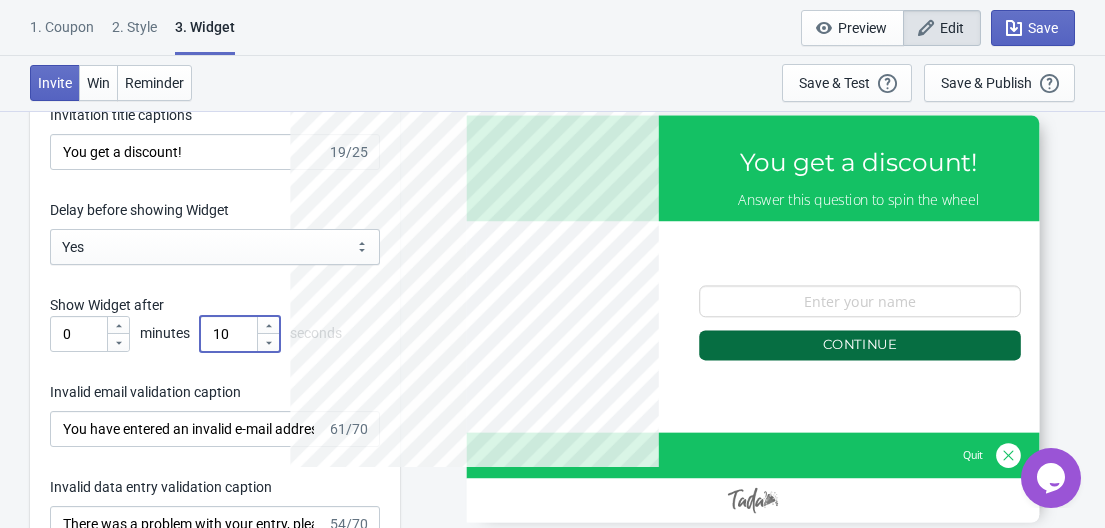click 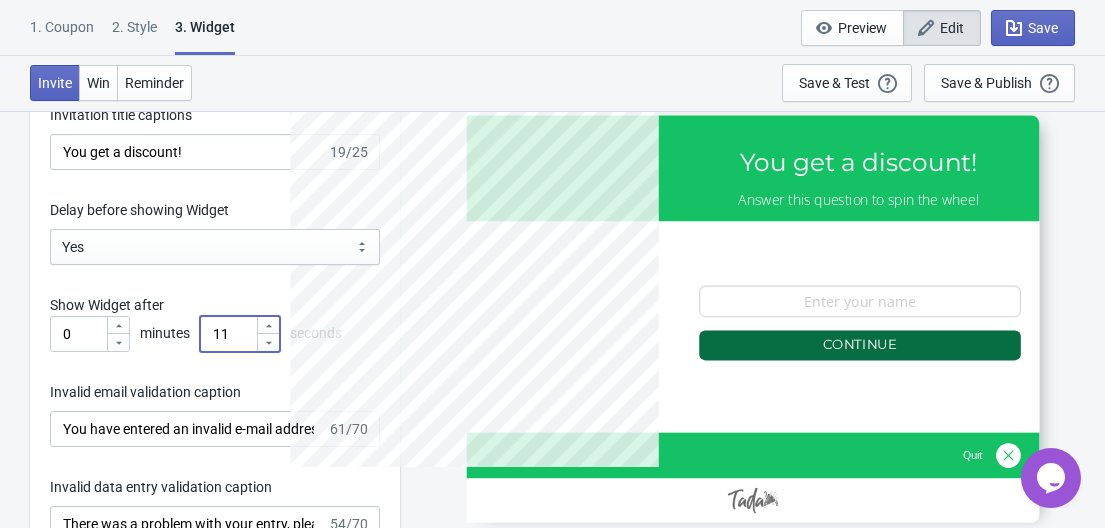 click 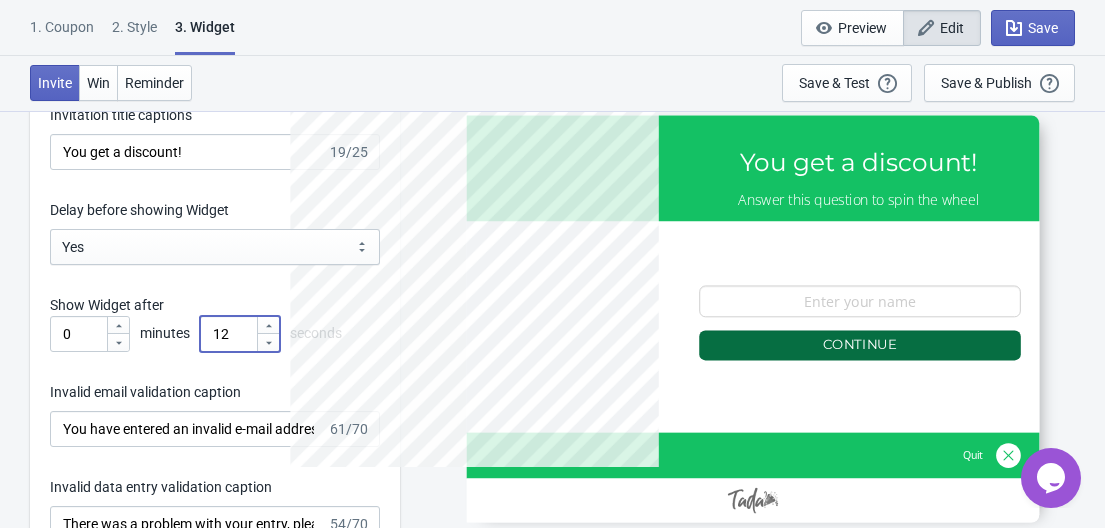 click 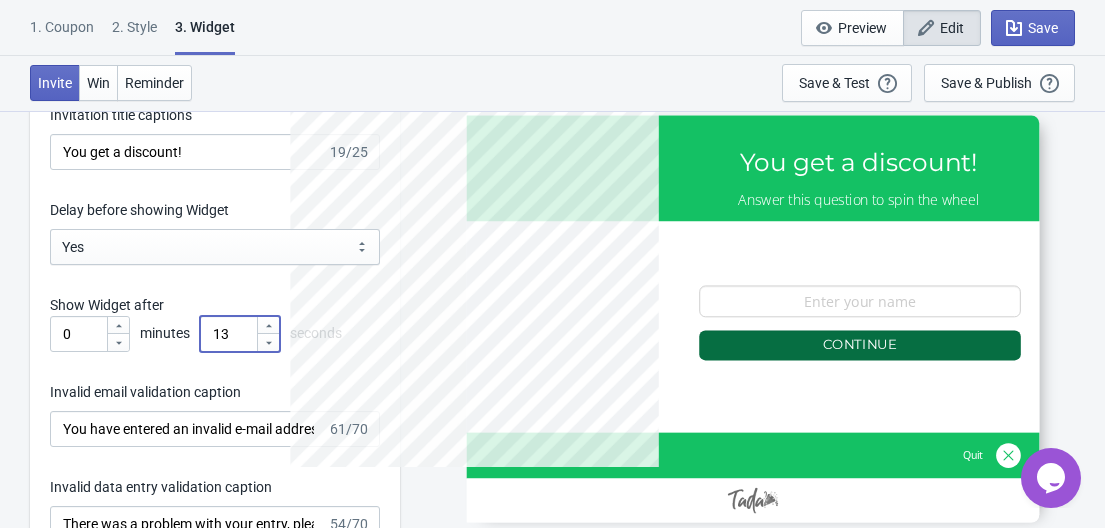 click 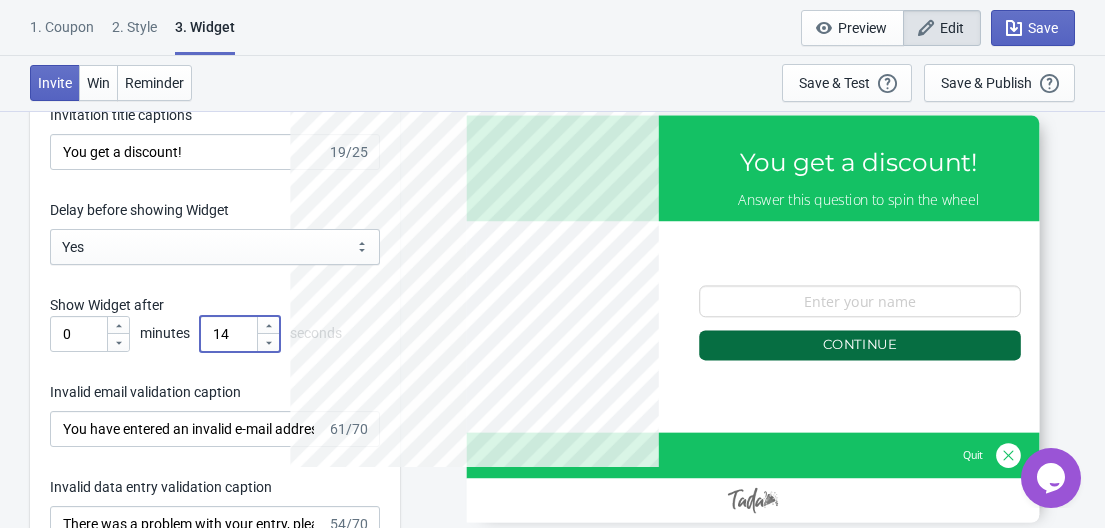 click 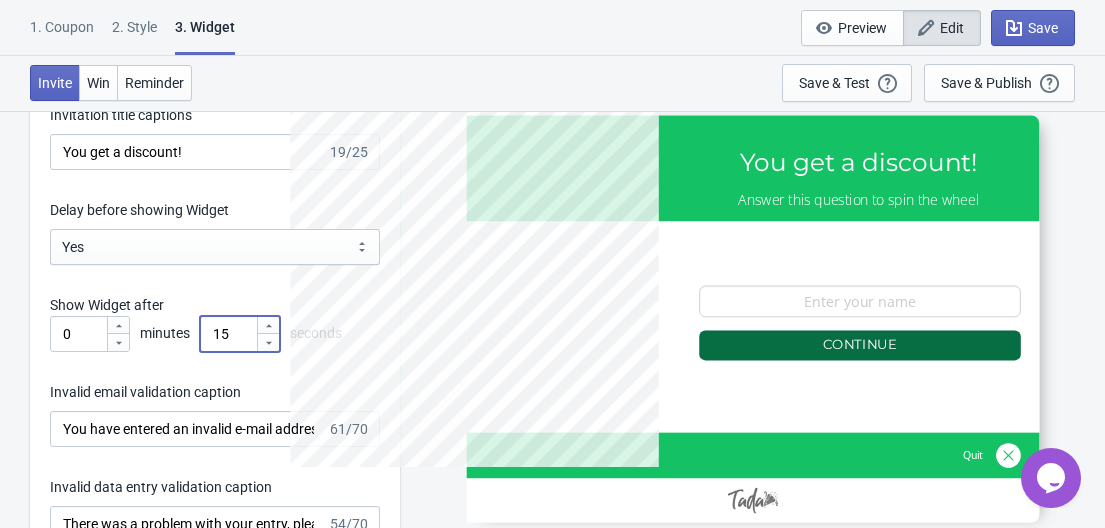 click 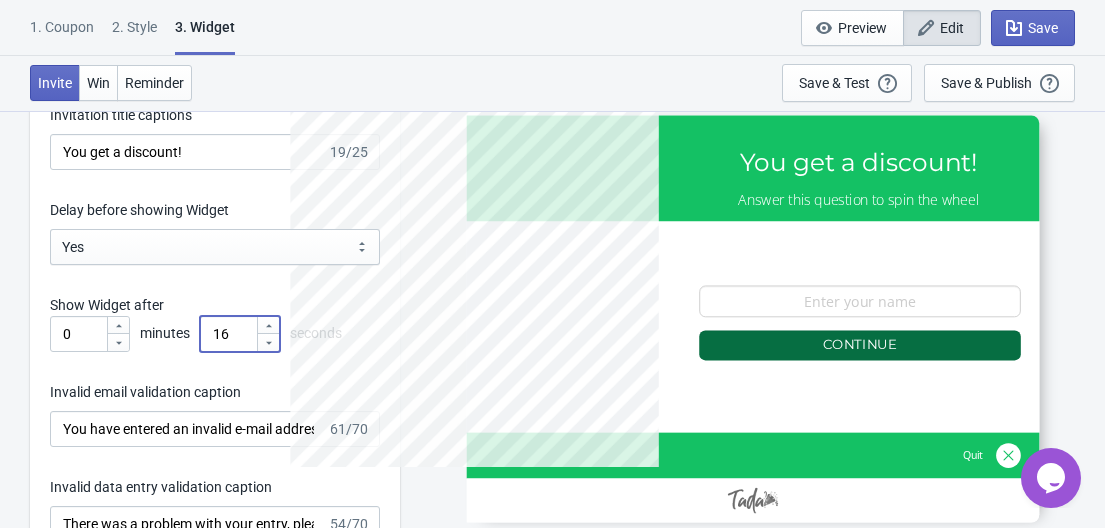 click 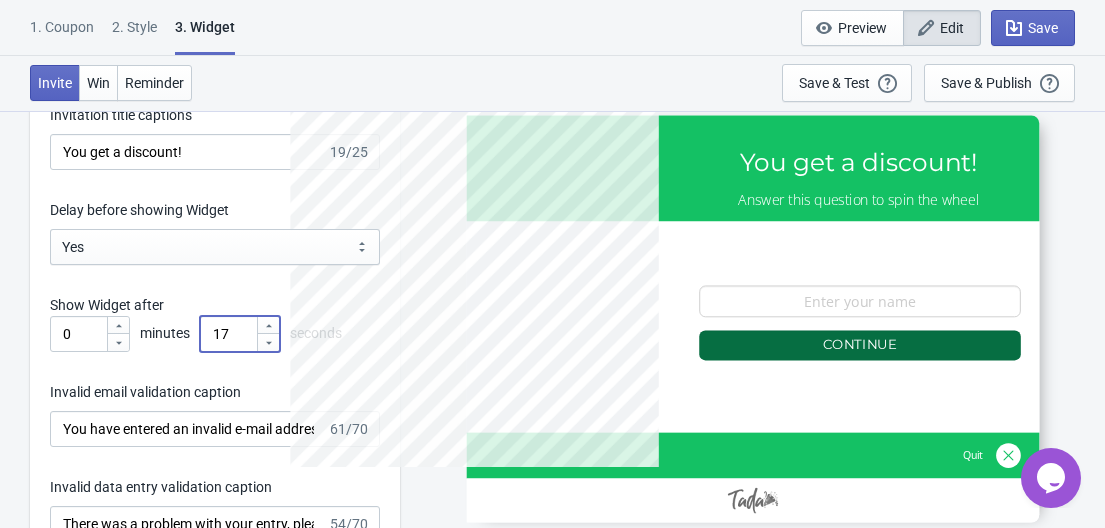 click 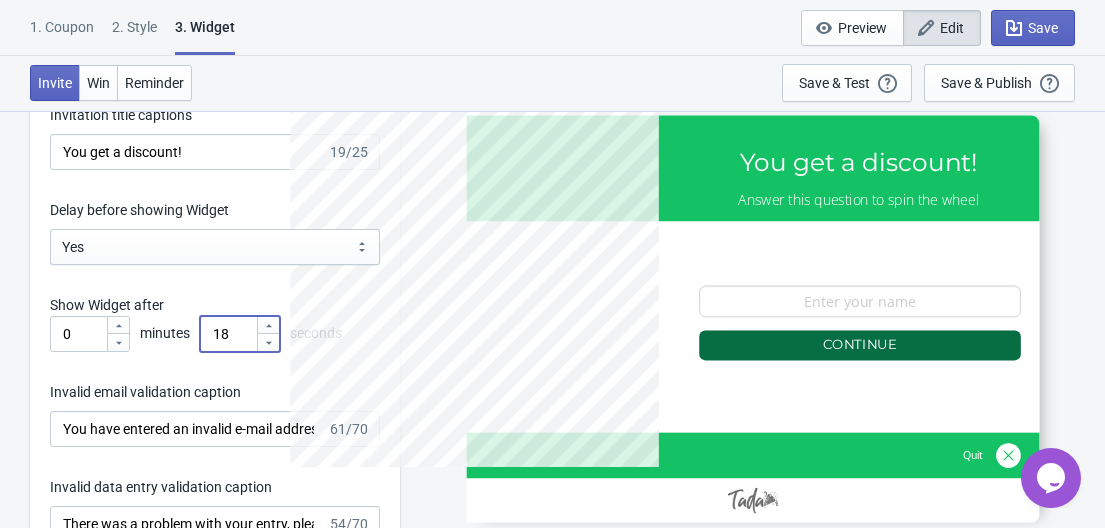 click 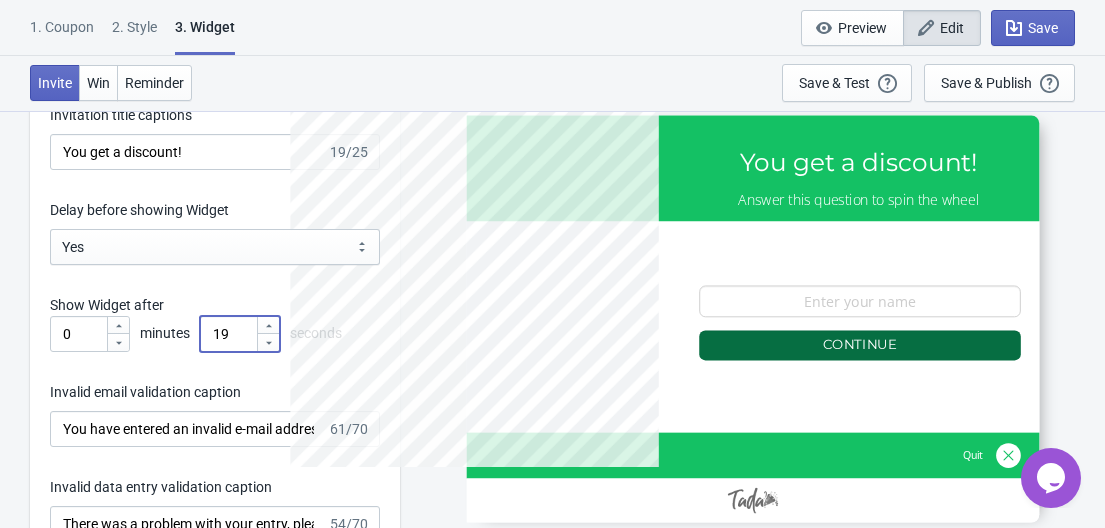 click 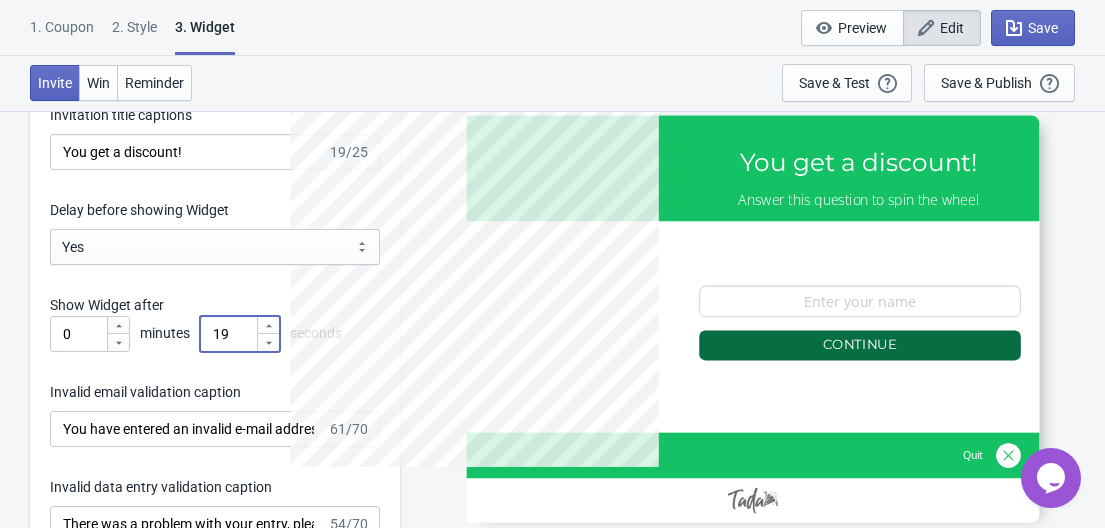 type on "20" 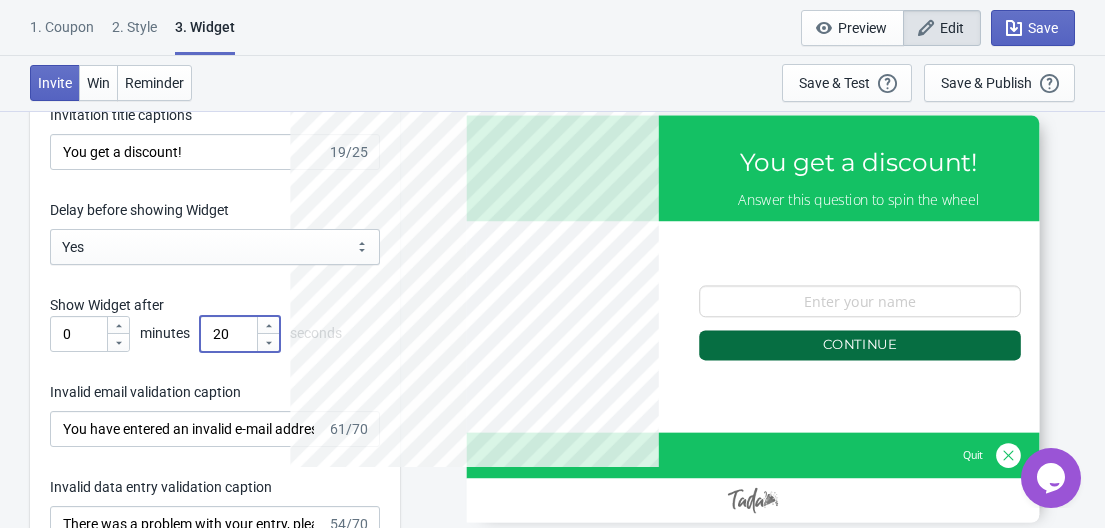 click on "Invite Win Reminder Save & Test Open a Widget Preview of your site so that you can try it out. It will show over and over again on every page view (test mode). Your Widget will NOT be visibile to your visitors until you click “Save & Publish” Save & Publish This option will save your Widget so that it will be visible to your visitors. You can come back and edit your Widget at any time." at bounding box center [552, 83] 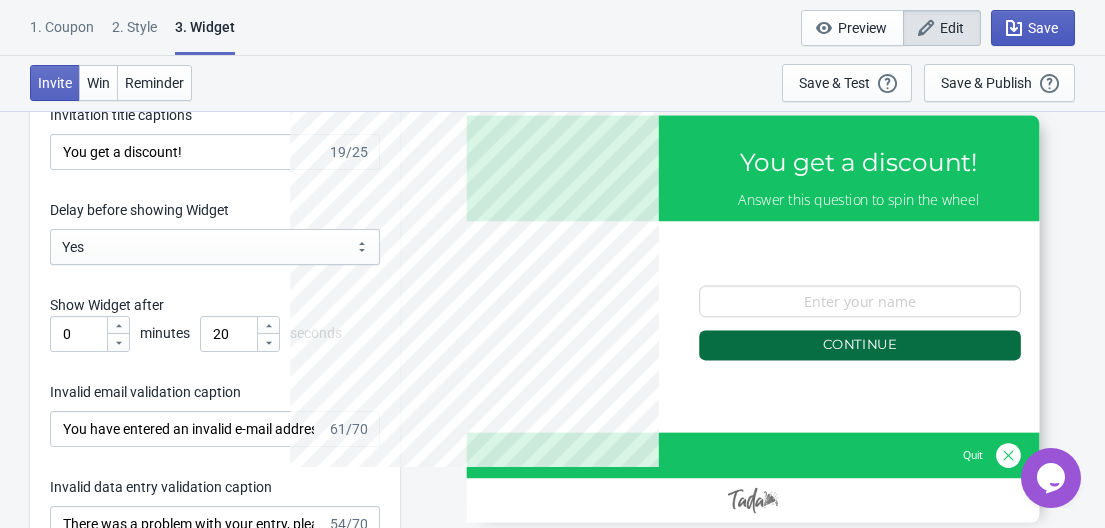 click on "Save" at bounding box center [1033, 28] 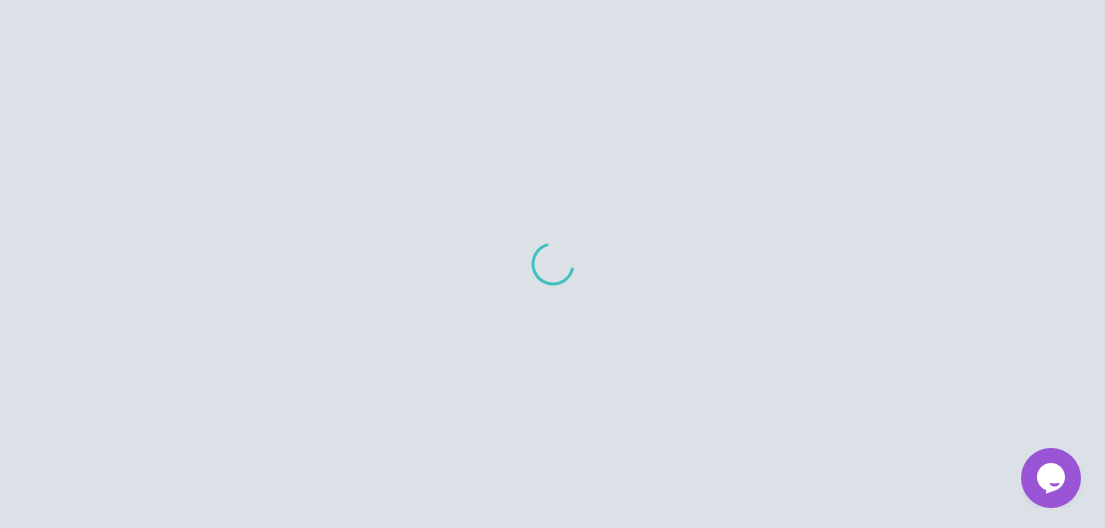 click at bounding box center [552, 264] 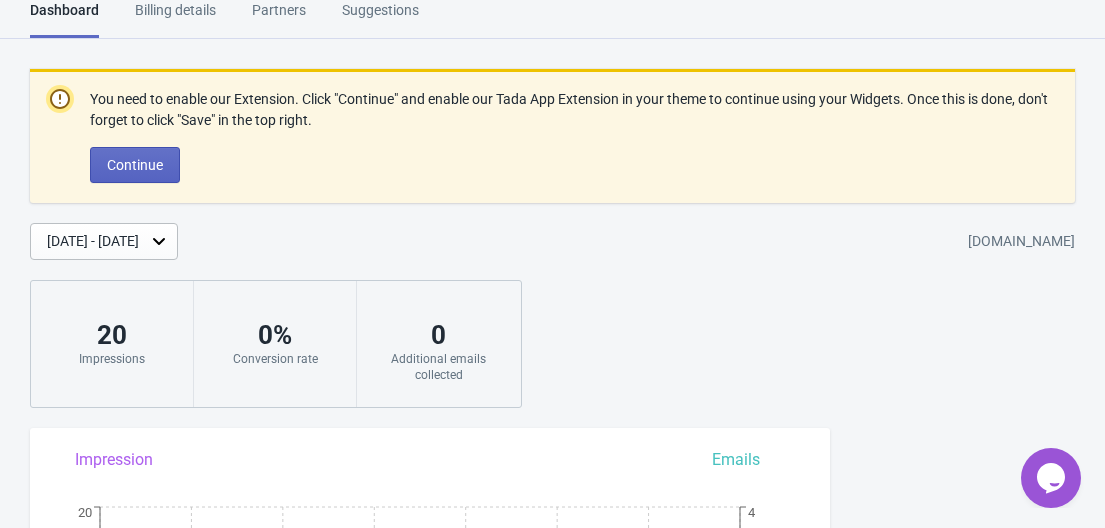 scroll, scrollTop: 1756, scrollLeft: 0, axis: vertical 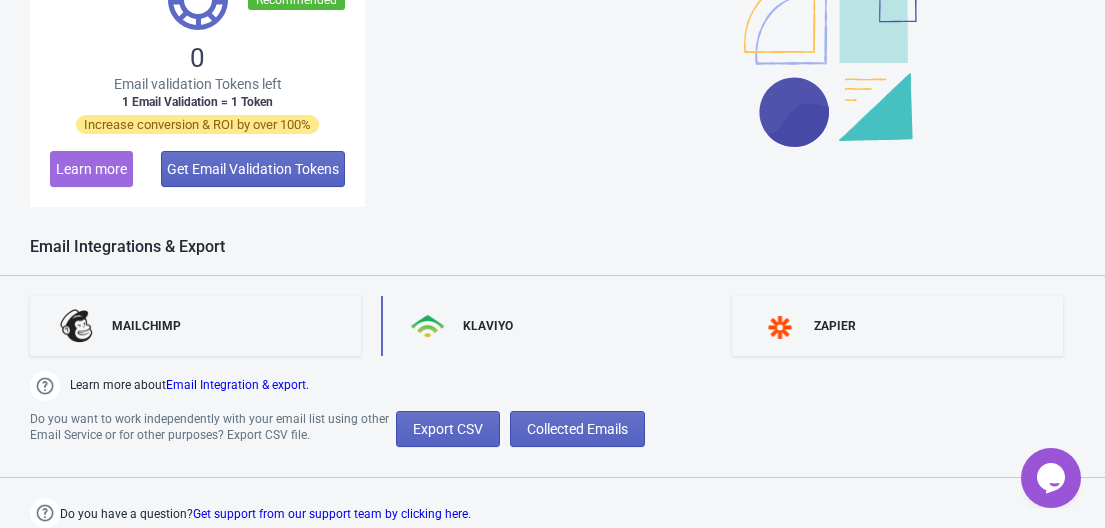 click on "KLAVIYO" at bounding box center (546, 326) 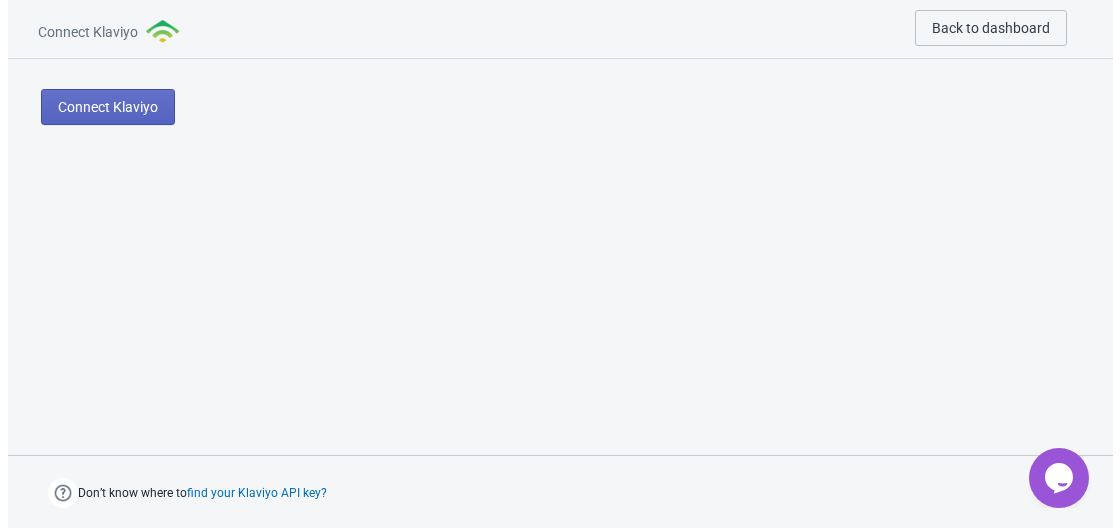 scroll, scrollTop: 0, scrollLeft: 0, axis: both 